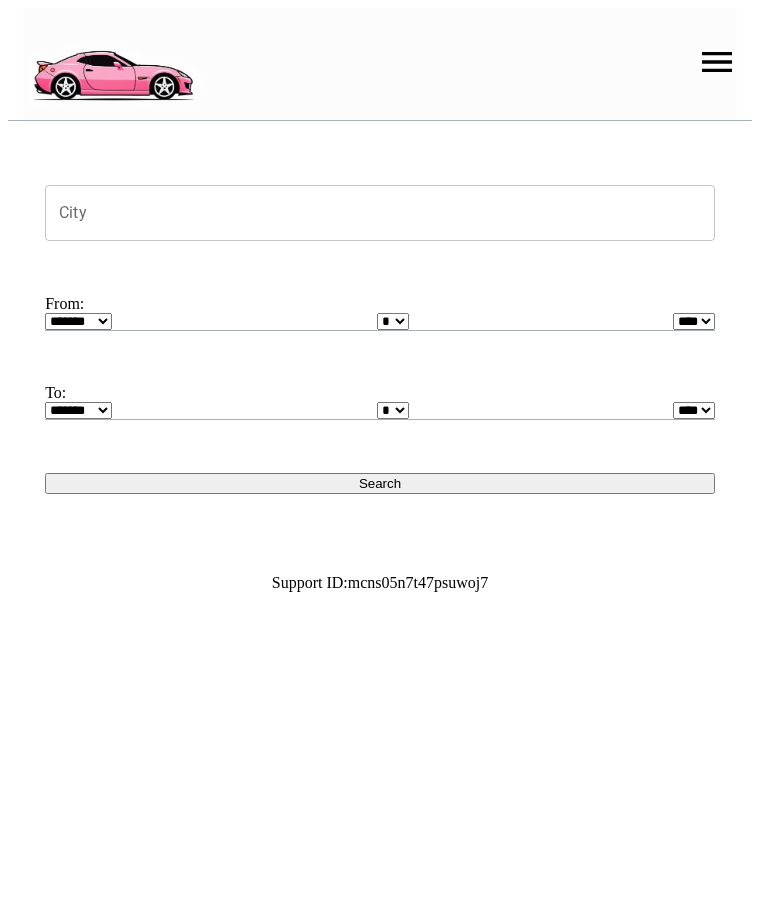 scroll, scrollTop: 0, scrollLeft: 0, axis: both 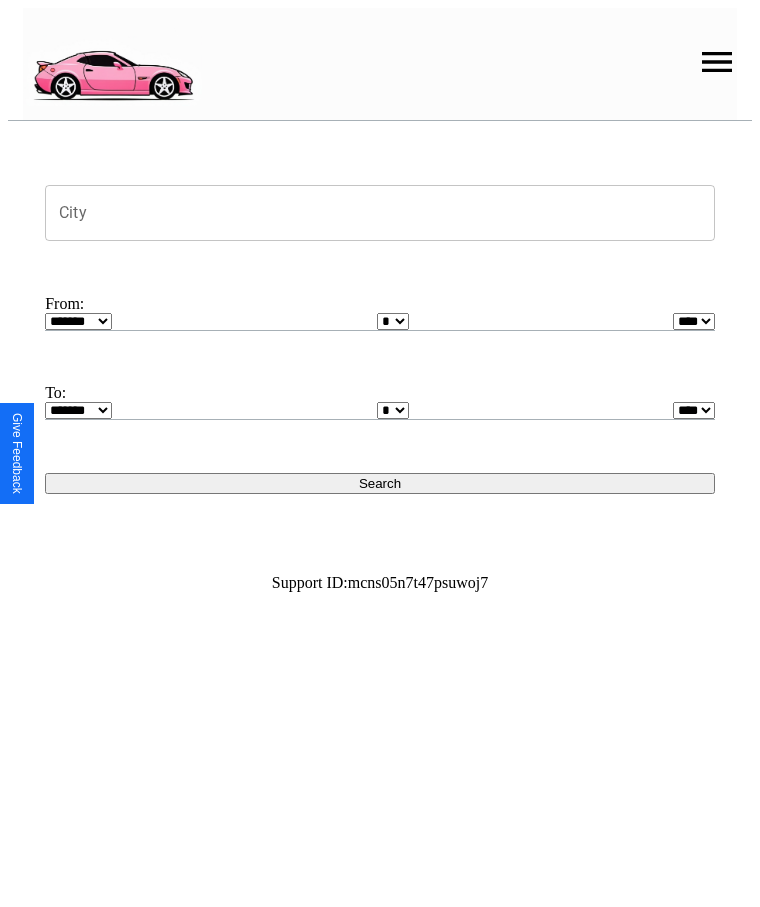 click at bounding box center (717, 62) 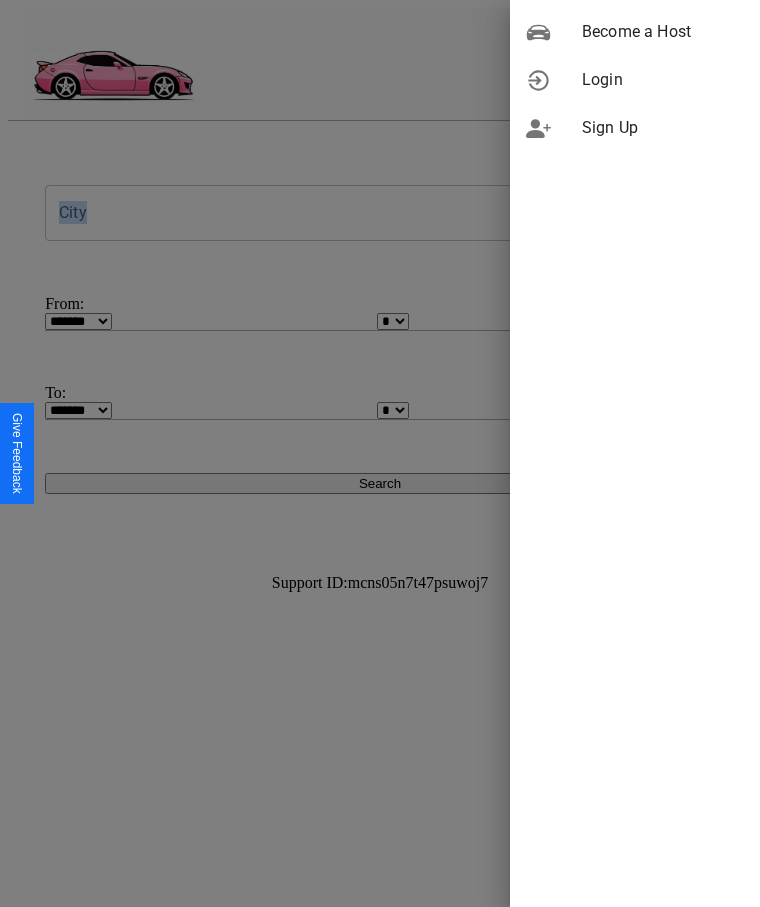 click on "Login" at bounding box center [663, 80] 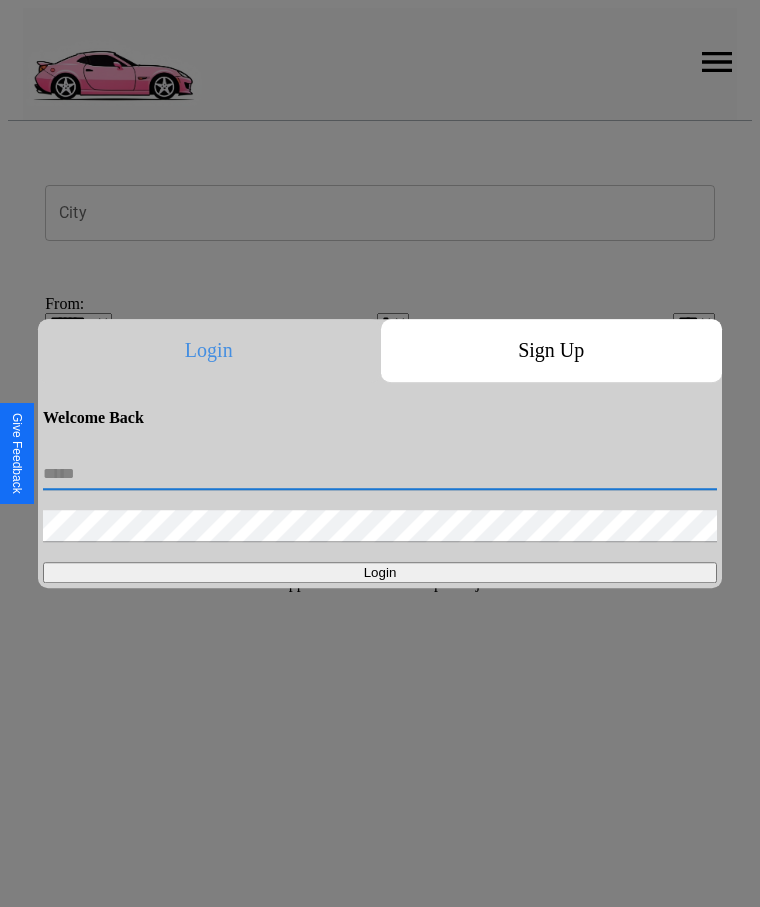 click at bounding box center [380, 474] 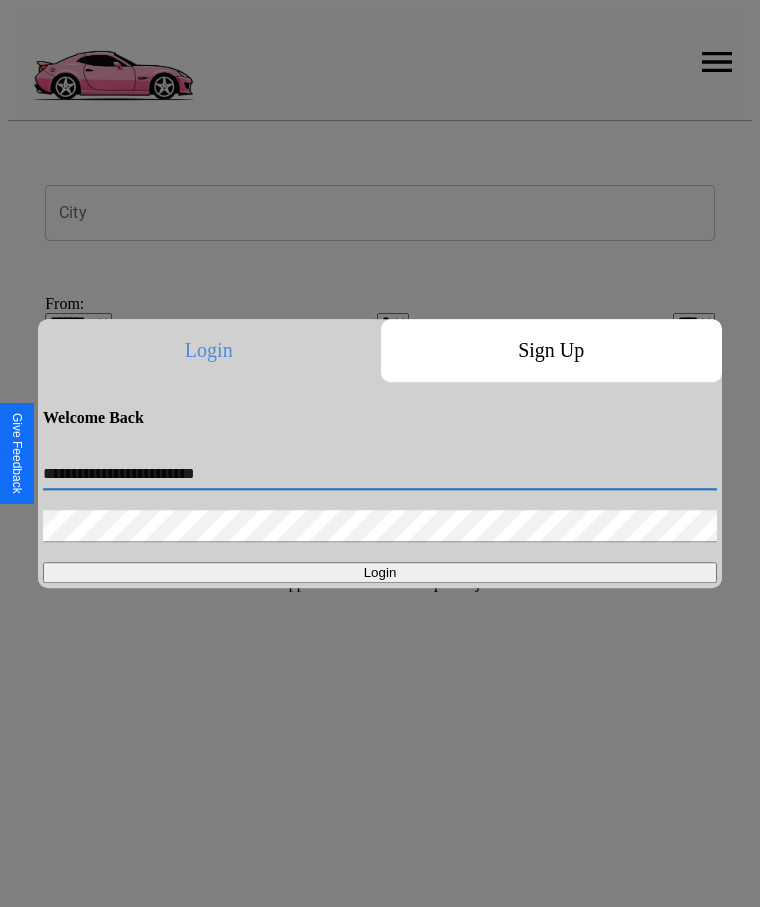 type on "**********" 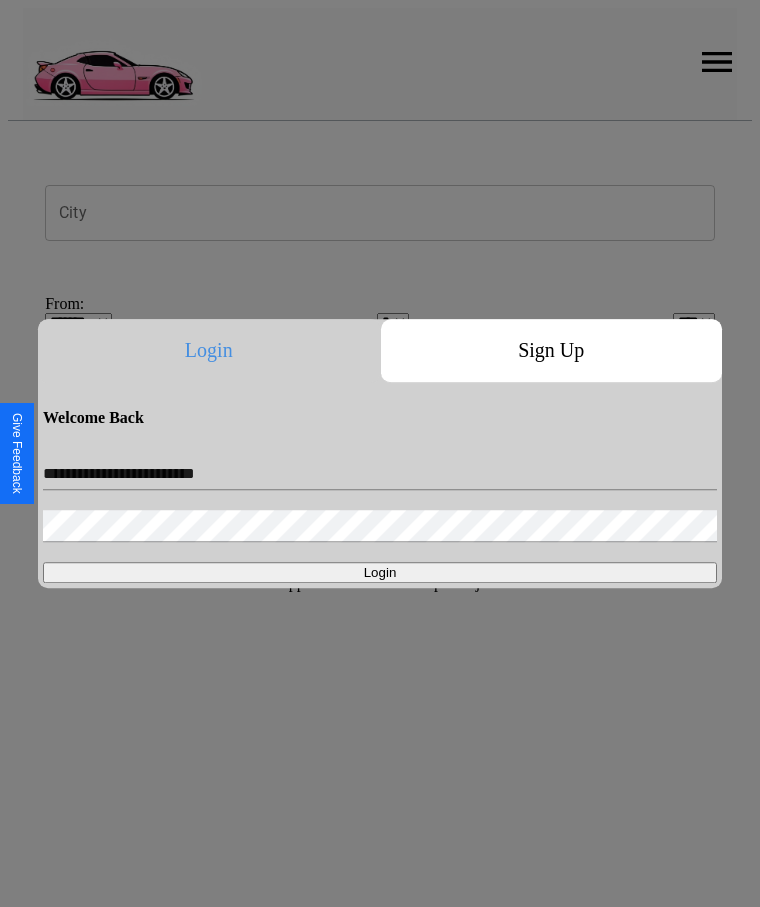 click on "Login" at bounding box center [380, 572] 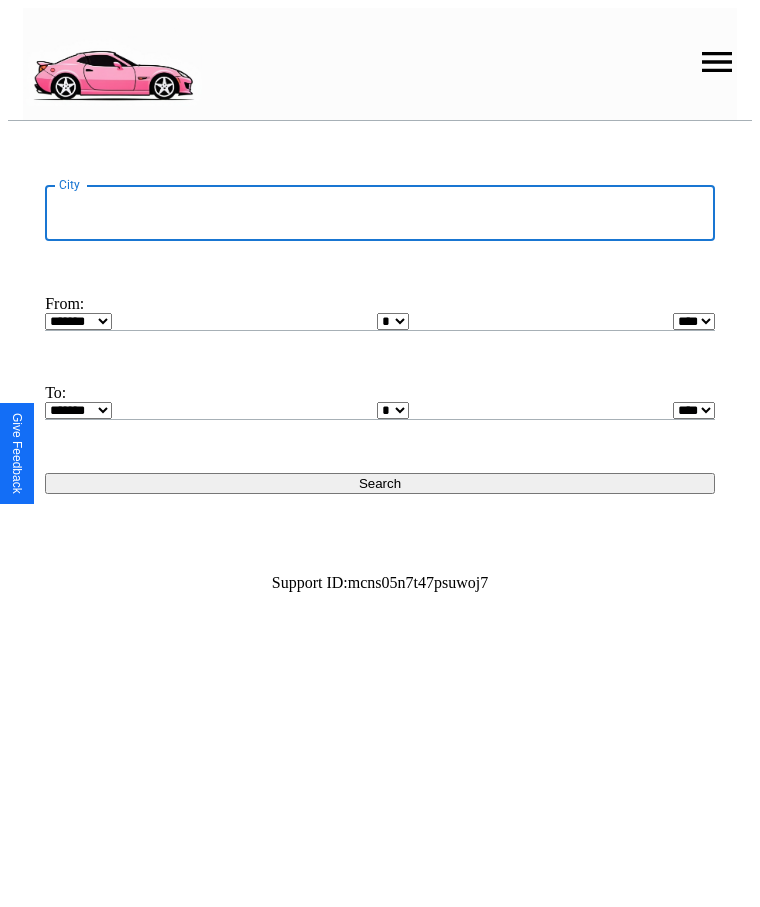 click on "City" at bounding box center (380, 213) 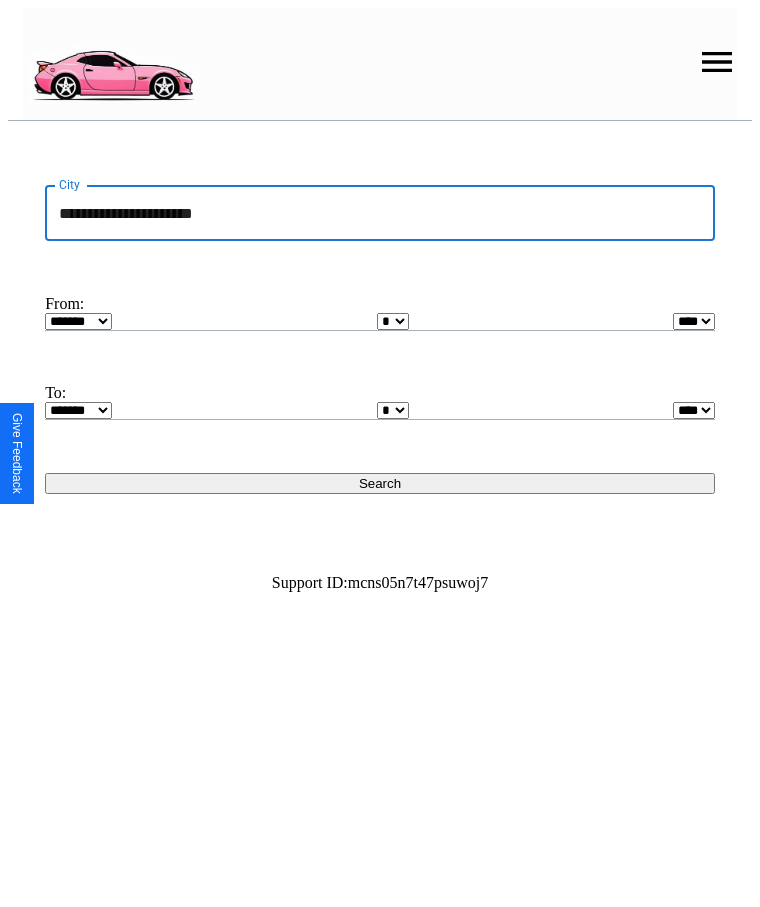 type on "**********" 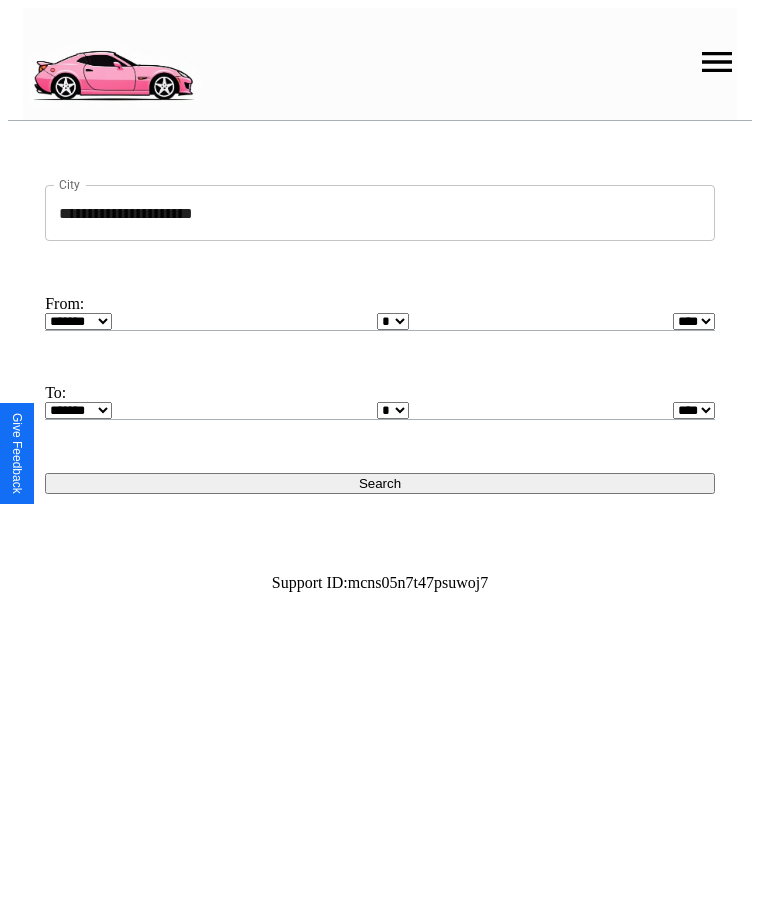 click on "******* ******** ***** ***** *** **** **** ****** ********* ******* ******** ********" at bounding box center (78, 321) 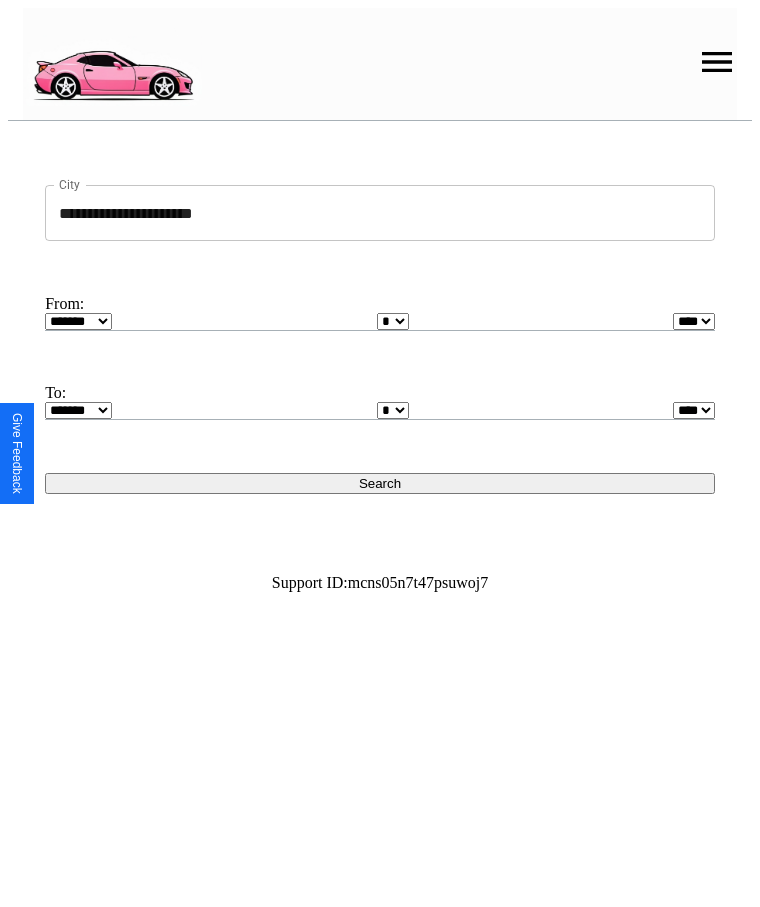 click on "* * * * * * * * * ** ** ** ** ** ** ** ** ** ** ** ** ** ** ** ** ** ** ** ** **" at bounding box center (393, 321) 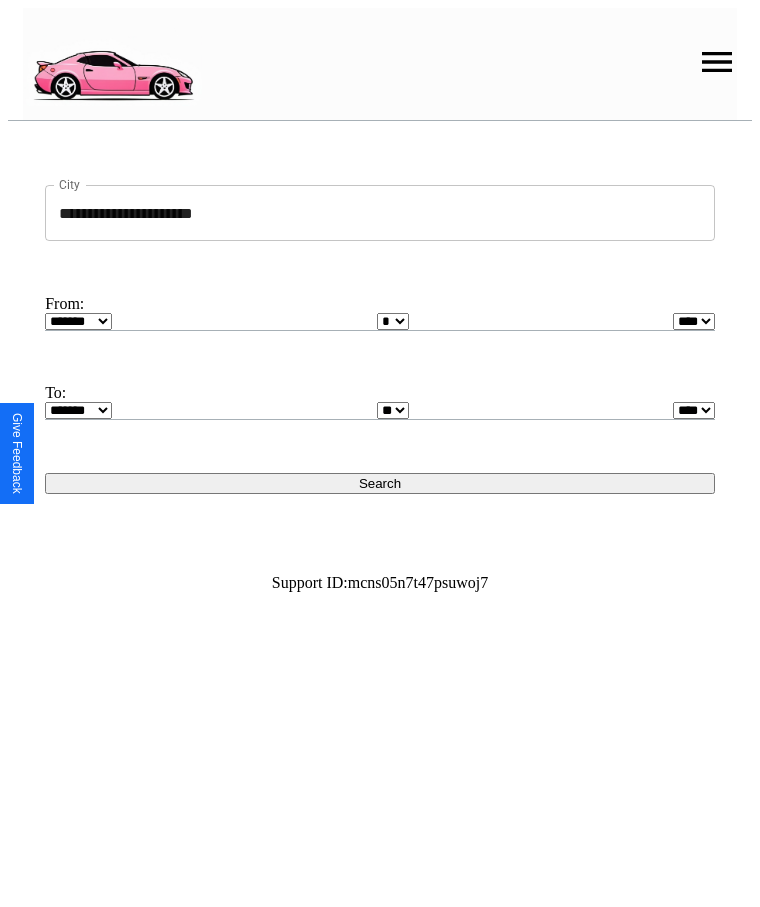 click on "Search" at bounding box center [380, 483] 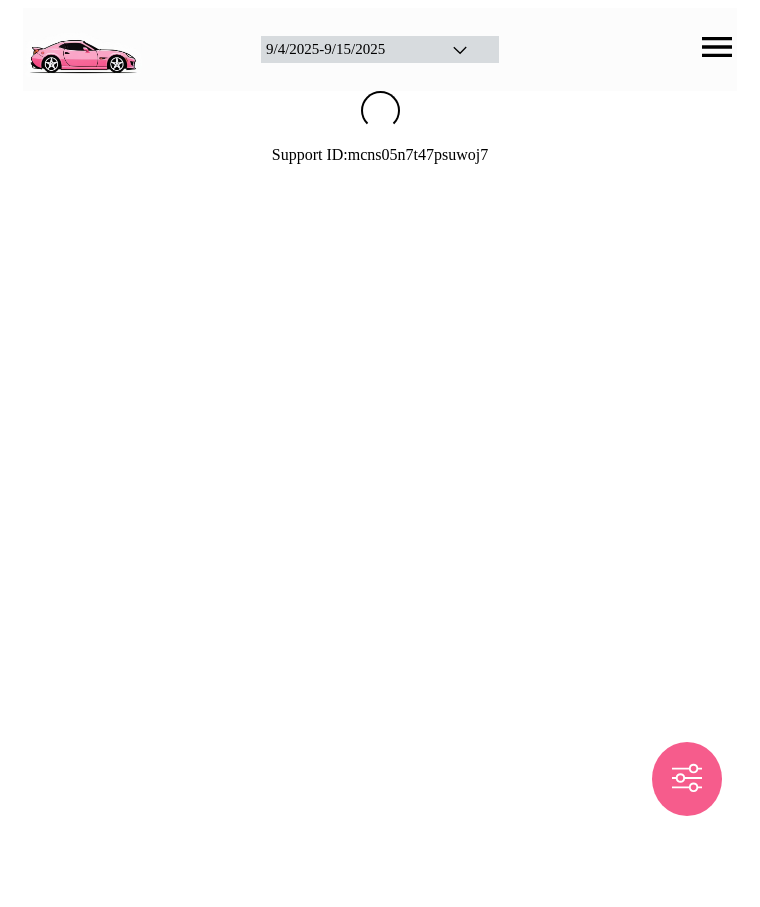 scroll, scrollTop: 0, scrollLeft: 0, axis: both 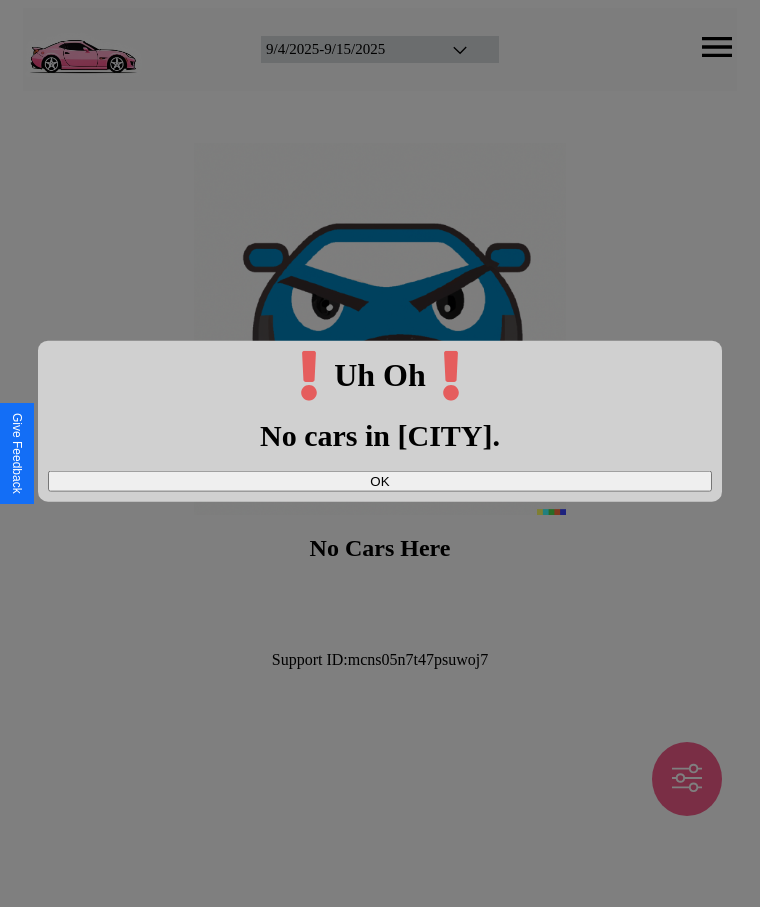 click on "OK" at bounding box center (380, 480) 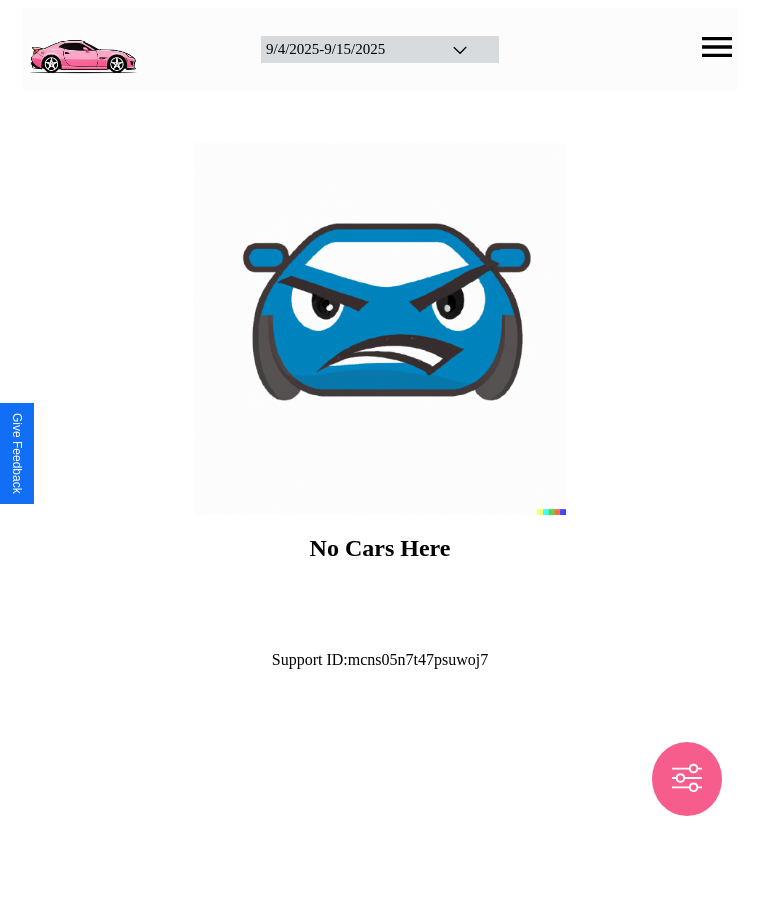 click at bounding box center [82, 47] 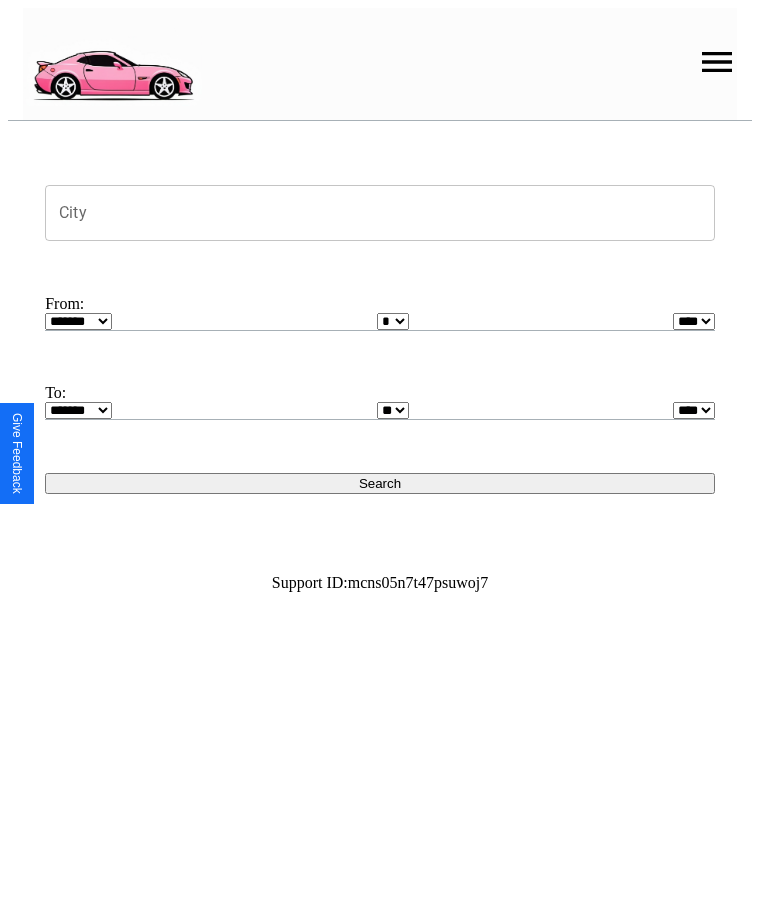 click on "City" at bounding box center (380, 213) 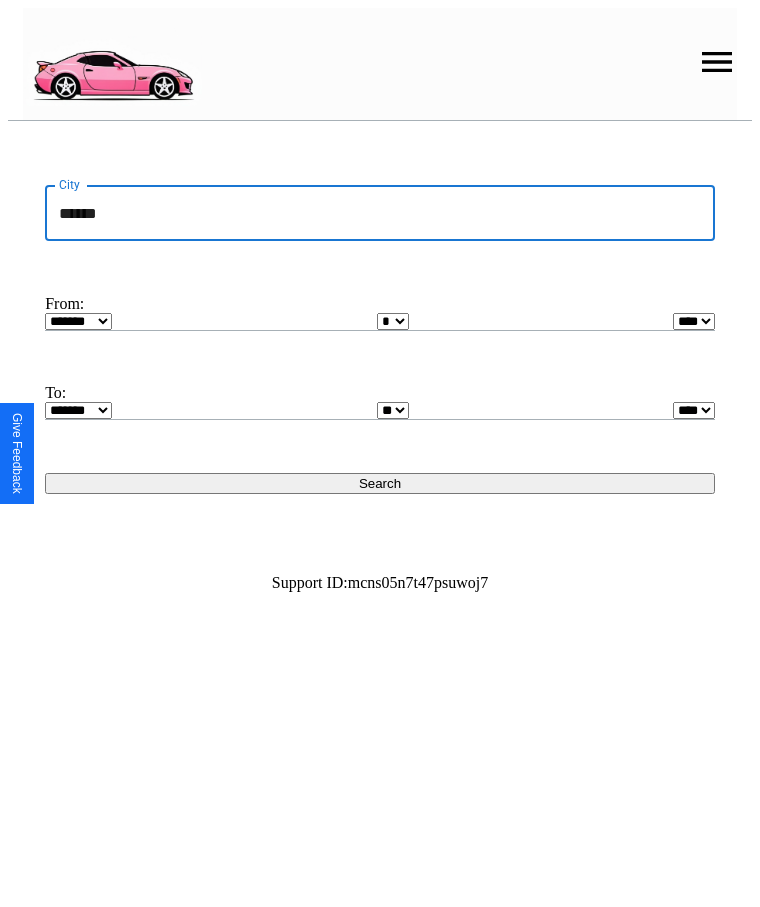 type on "******" 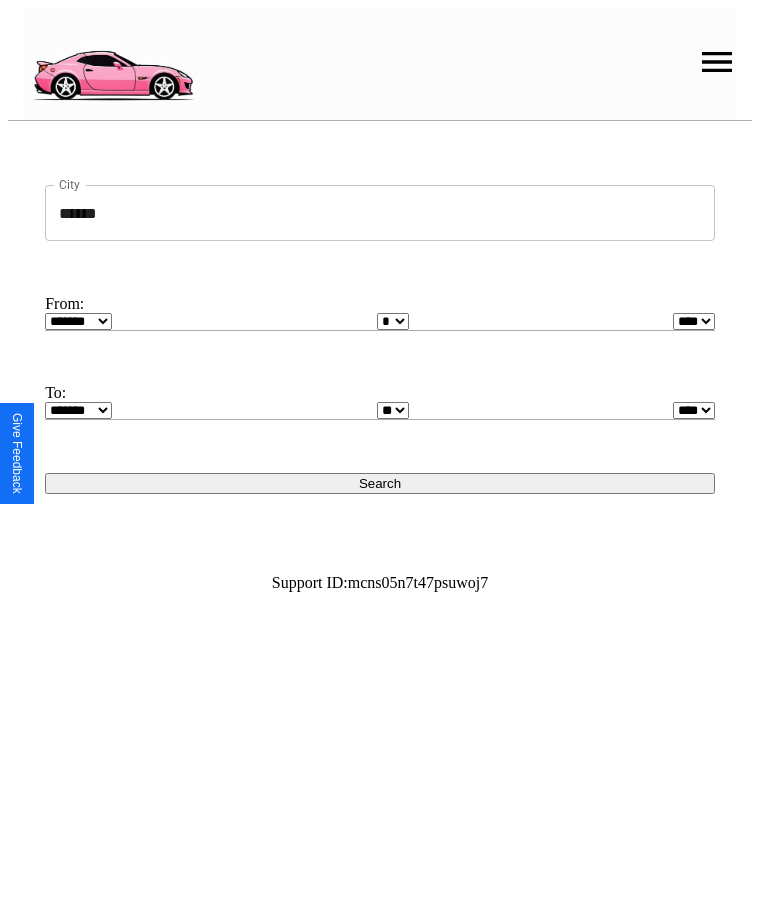click on "******* ******** ***** ***** *** **** **** ****** ********* ******* ******** ********" at bounding box center (78, 321) 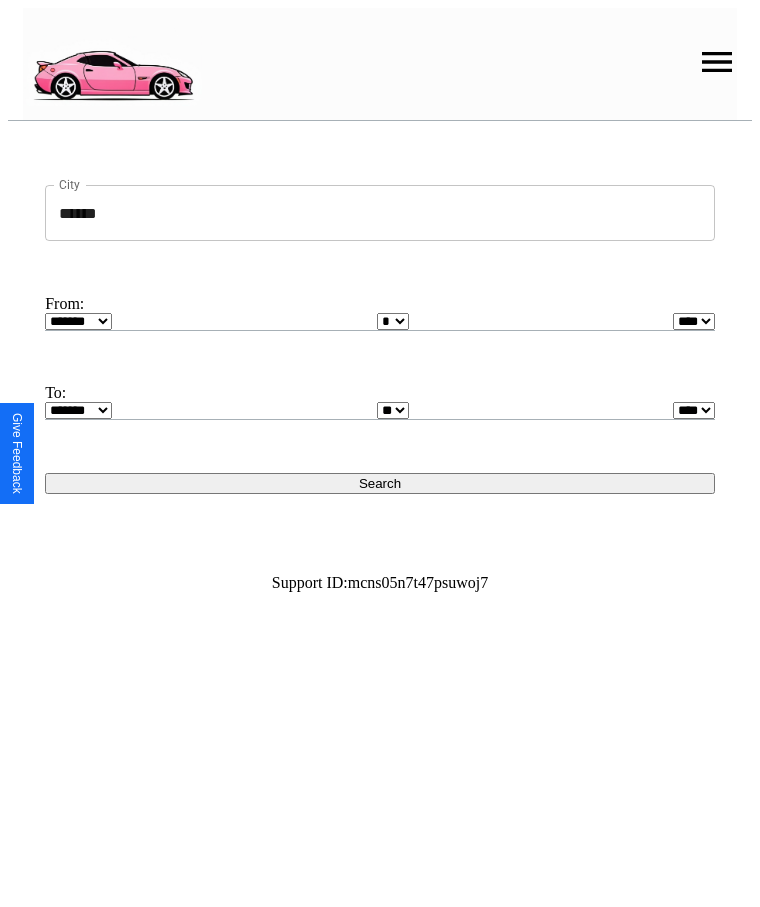 click on "* * * * * * * * * ** ** ** ** ** ** ** ** ** ** ** ** ** ** ** ** ** ** ** ** **" at bounding box center (393, 321) 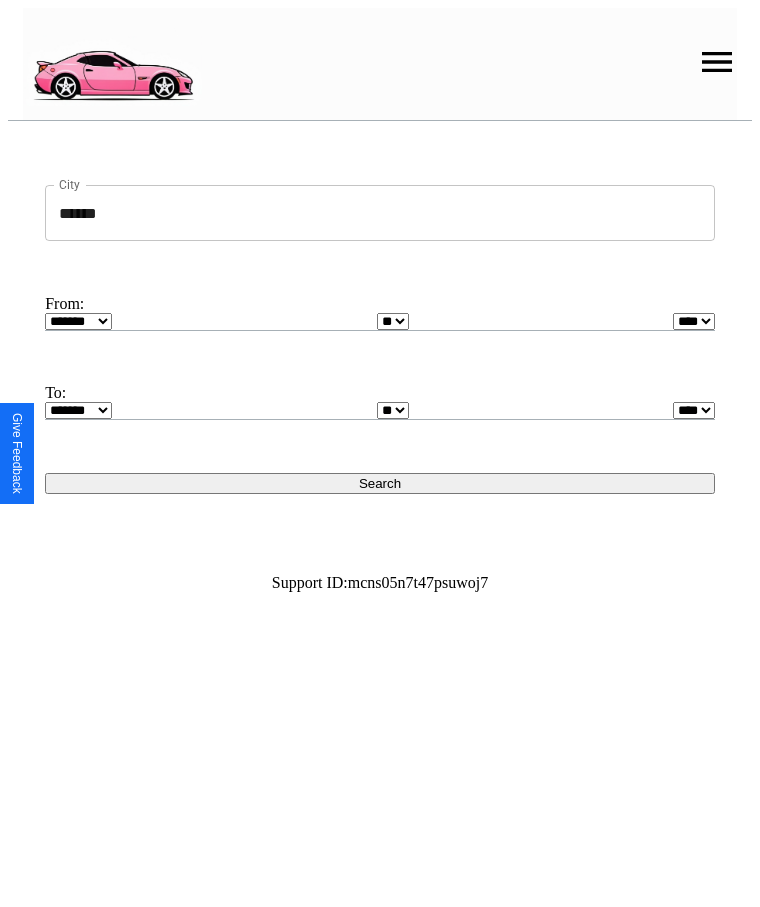 click on "******* ******** ***** ***** *** **** **** ****** ********* ******* ******** ********" at bounding box center [78, 410] 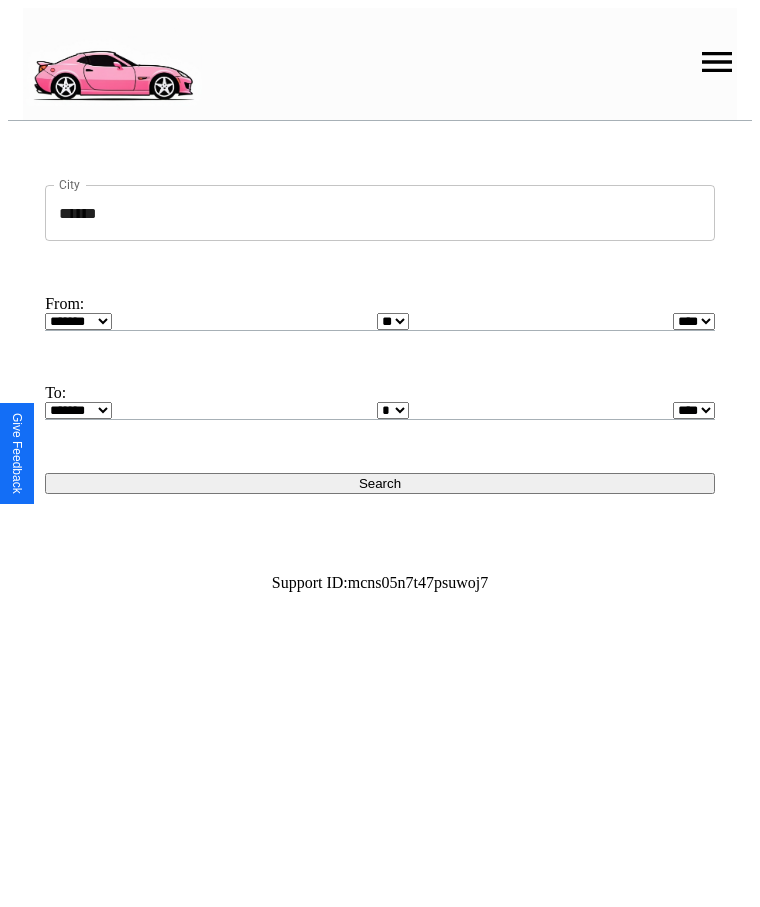 click on "Search" at bounding box center [380, 483] 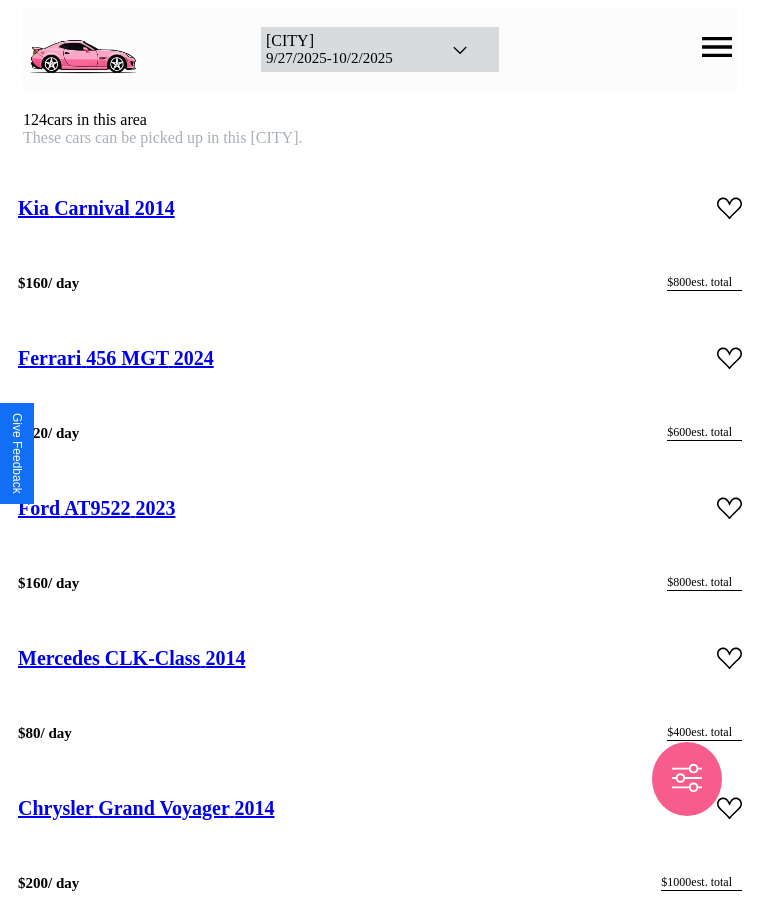 scroll, scrollTop: 36662, scrollLeft: 0, axis: vertical 